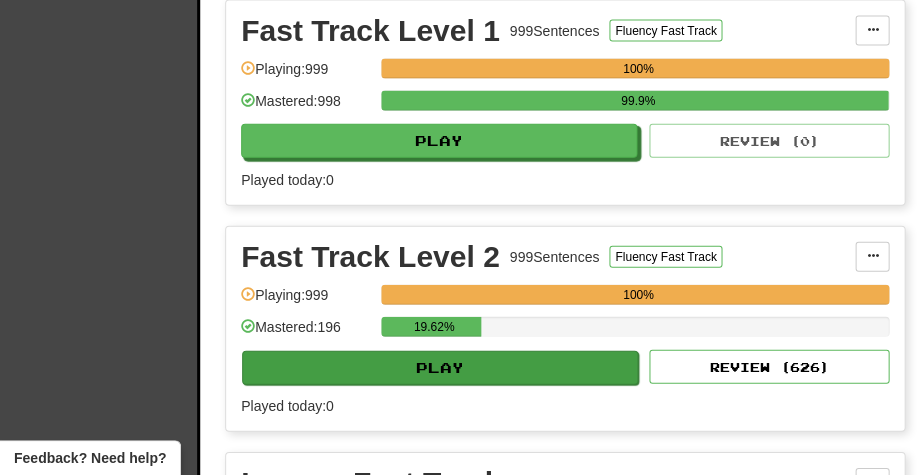 scroll, scrollTop: 768, scrollLeft: 0, axis: vertical 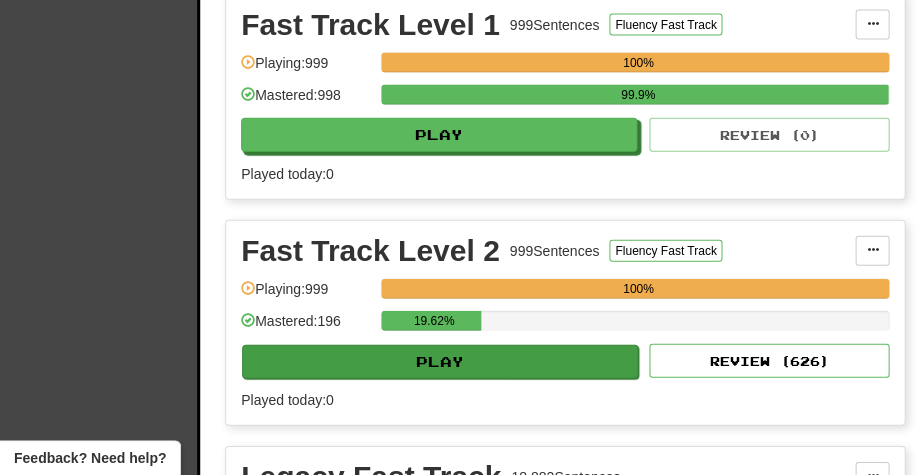 click on "Play" at bounding box center [440, 362] 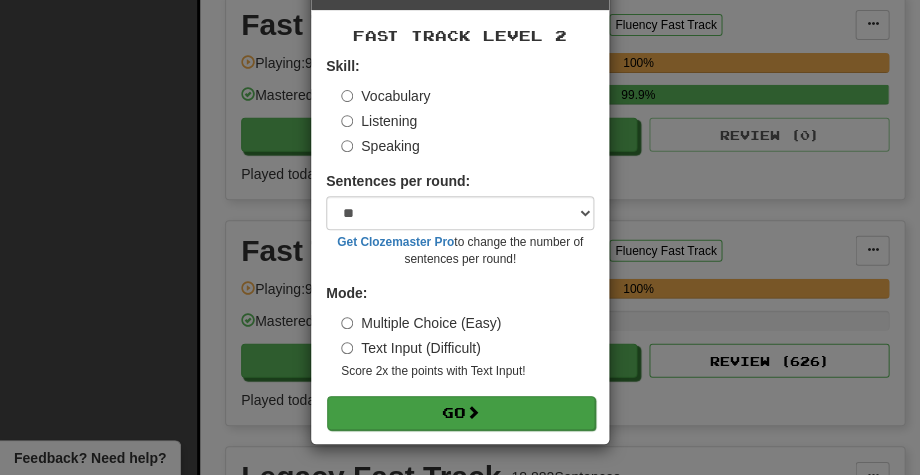 scroll, scrollTop: 73, scrollLeft: 0, axis: vertical 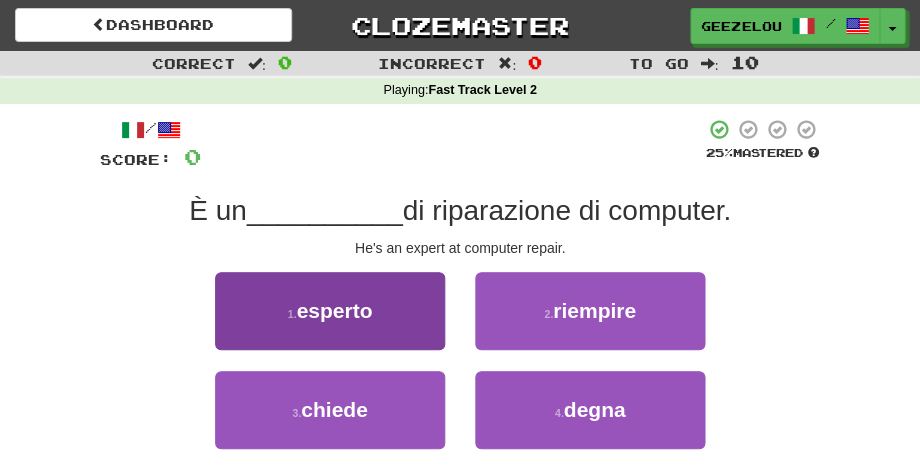 click on "esperto" at bounding box center (334, 310) 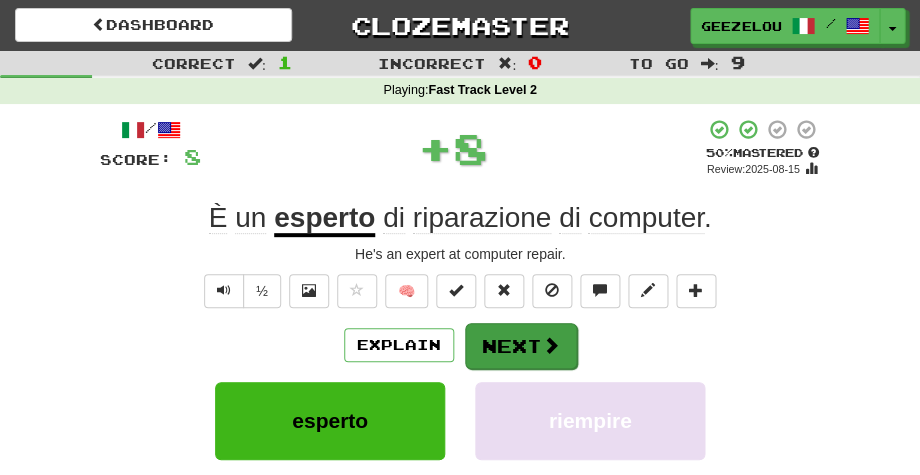click on "Next" at bounding box center [521, 346] 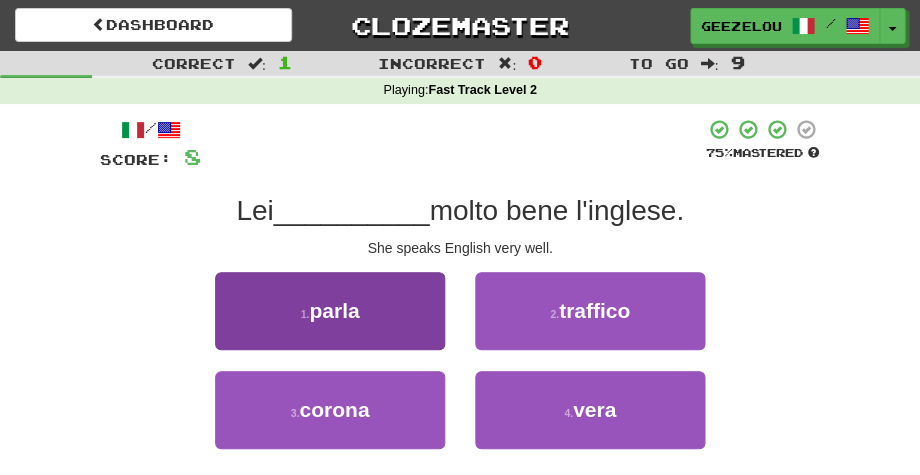 click on "1 .  parla" at bounding box center [330, 311] 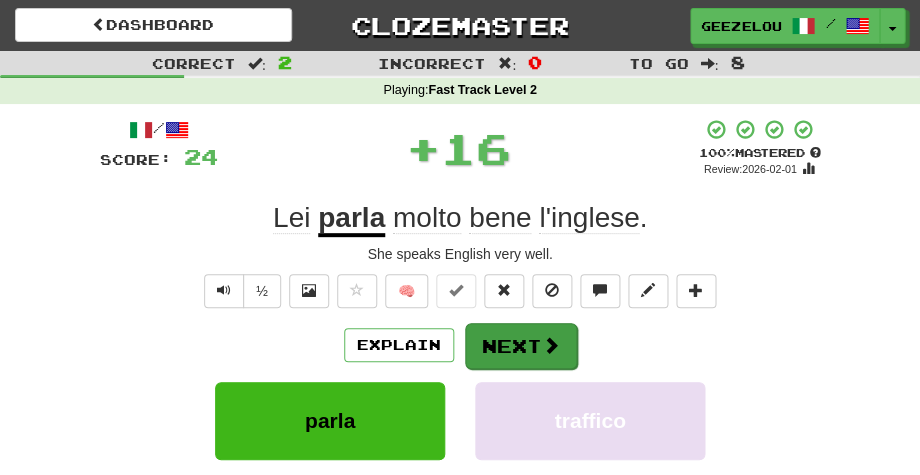 click on "Next" at bounding box center [521, 346] 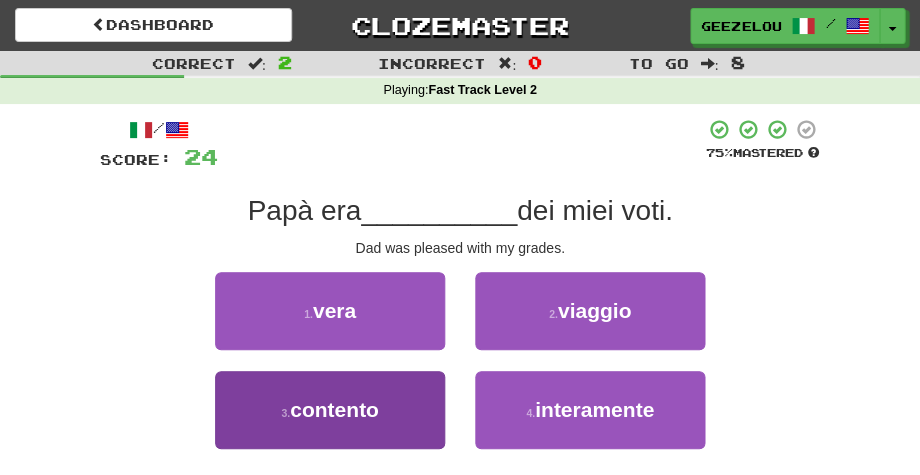 click on "contento" at bounding box center (334, 409) 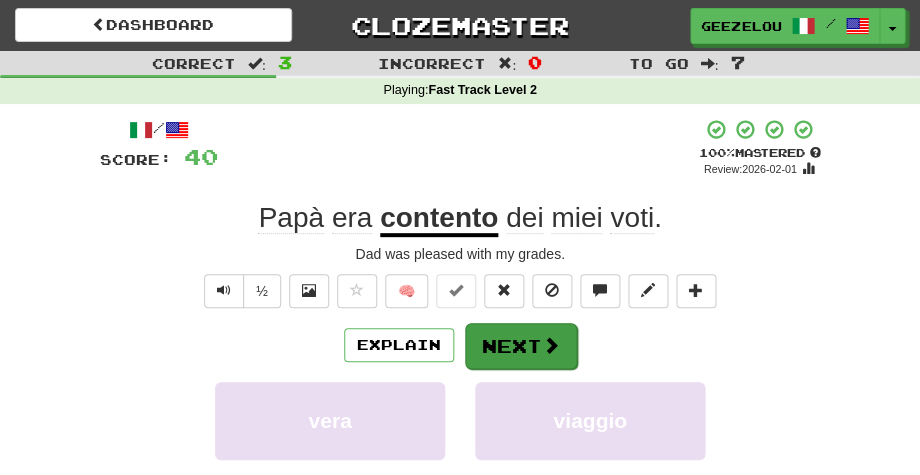 click on "Next" at bounding box center (521, 346) 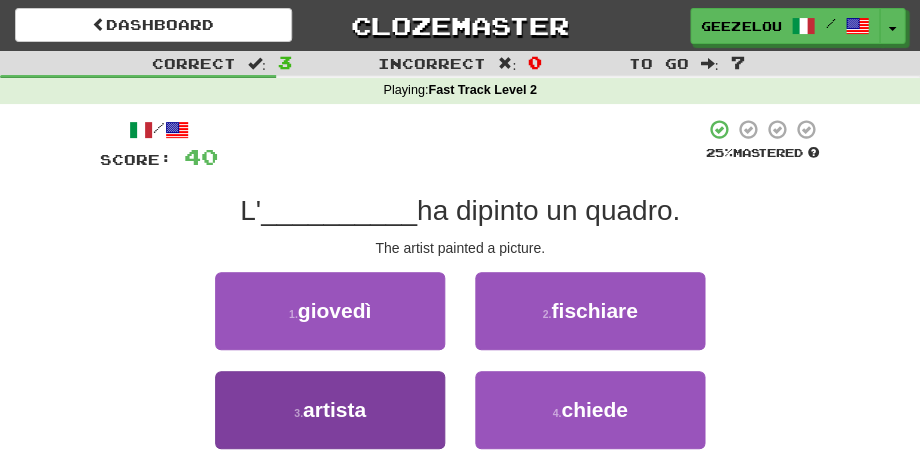 click on "artista" at bounding box center [334, 409] 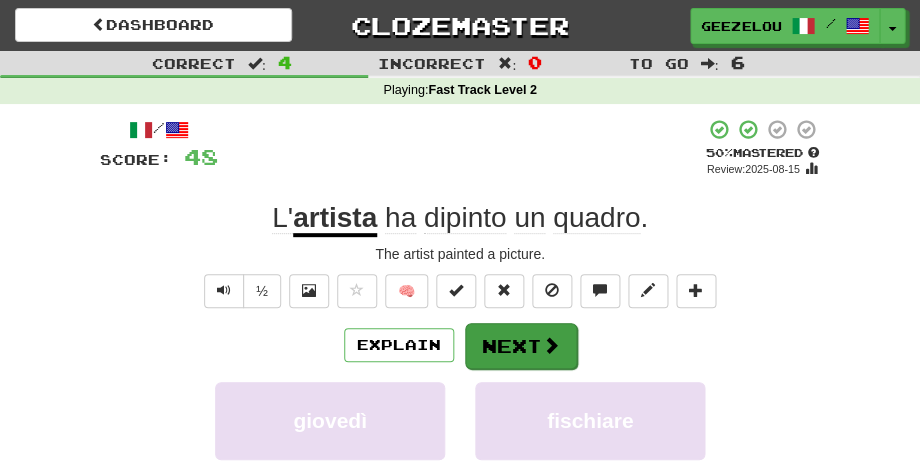 click on "Next" at bounding box center [521, 346] 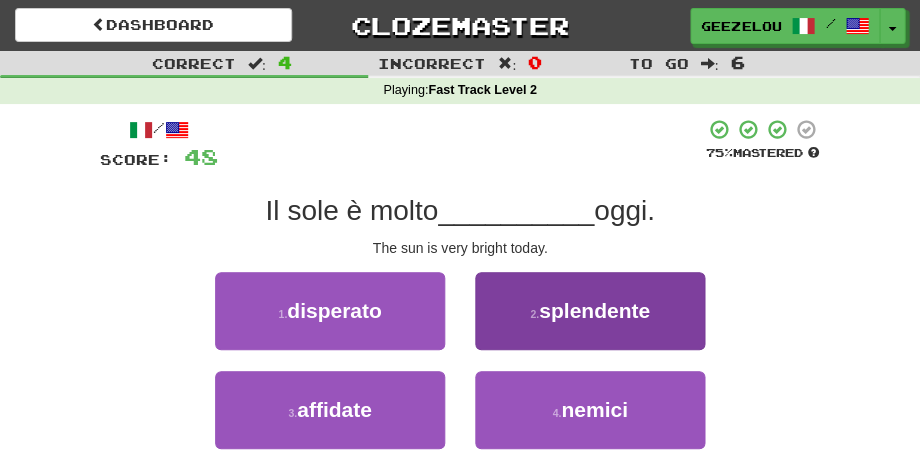 click on "splendente" at bounding box center (594, 310) 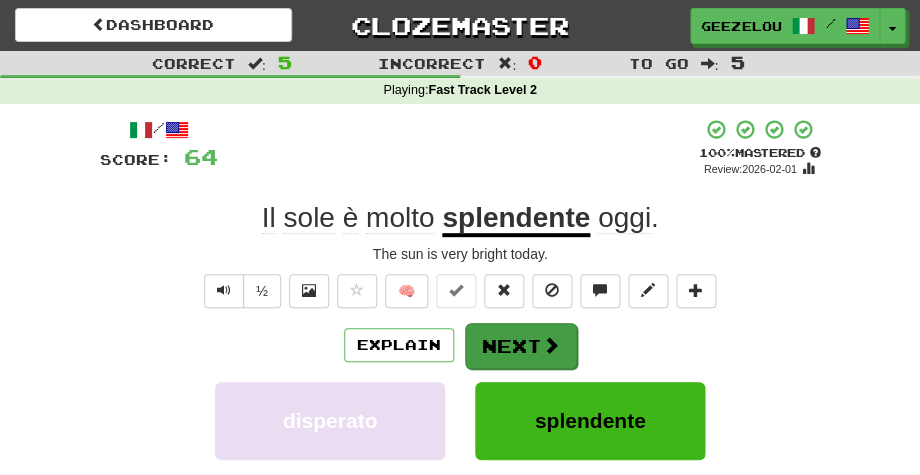 click on "Next" at bounding box center [521, 346] 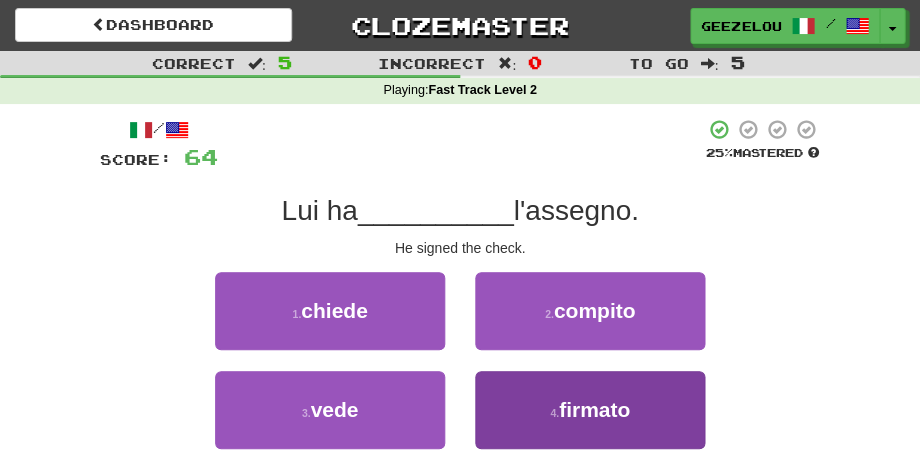 click on "firmato" at bounding box center (594, 409) 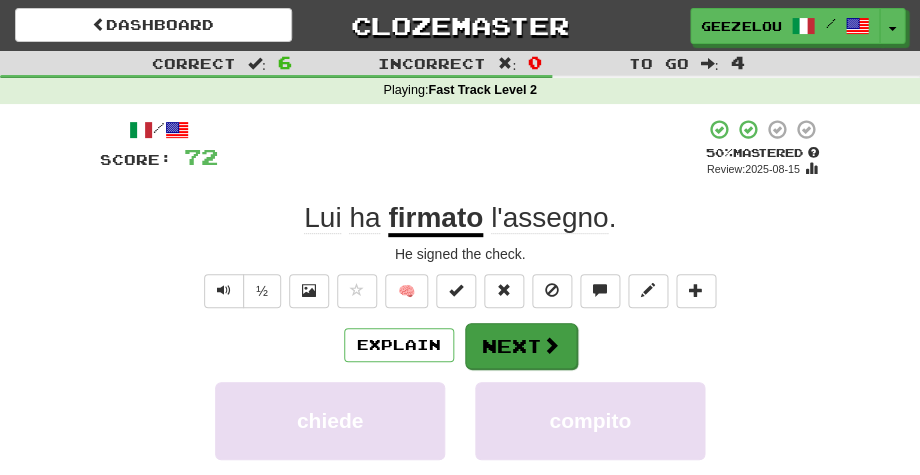 click on "Next" at bounding box center (521, 346) 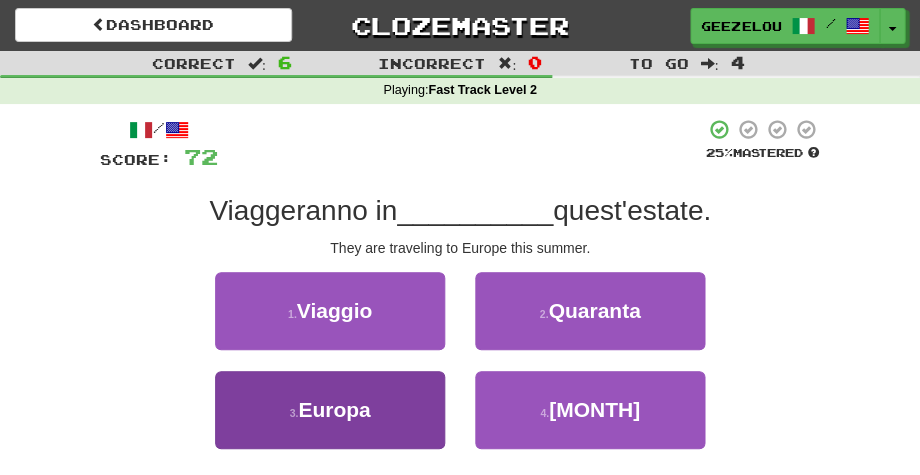 click on "3 .  Europa" at bounding box center (330, 410) 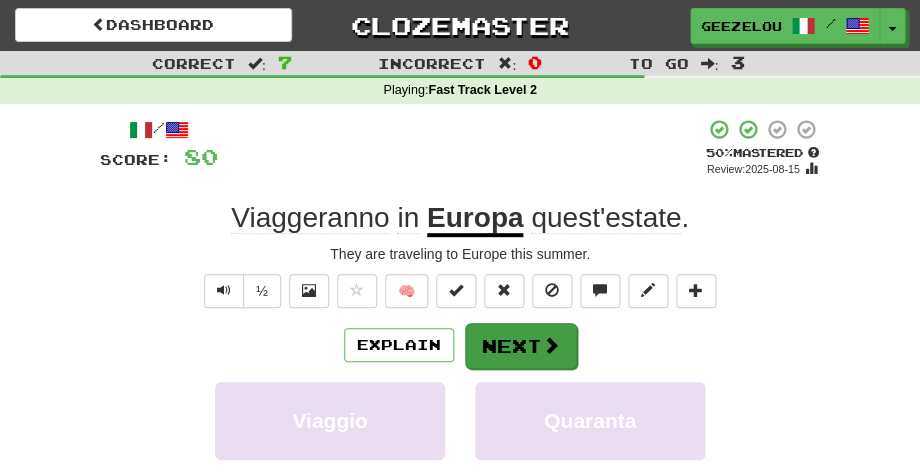 click on "Next" at bounding box center (521, 346) 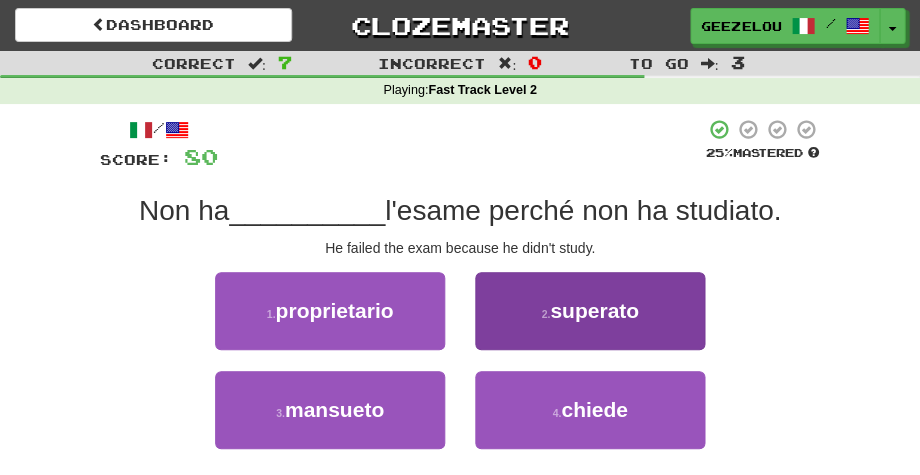 click on "superato" at bounding box center [594, 310] 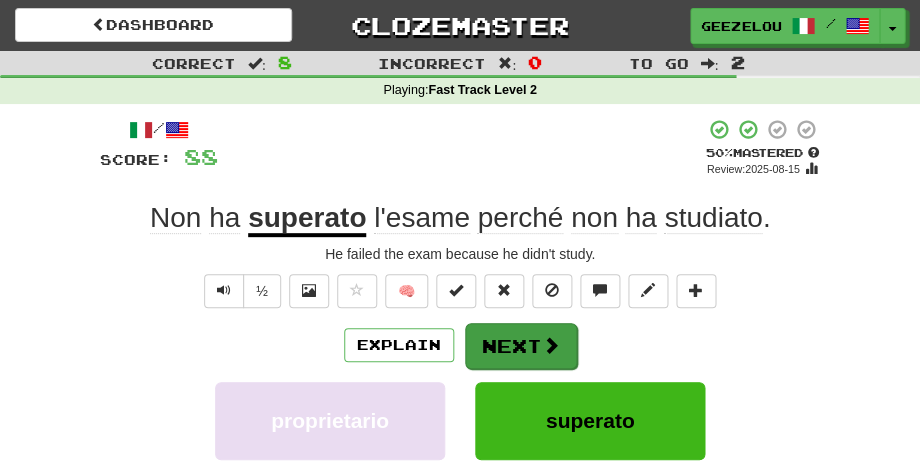 click on "Next" at bounding box center [521, 346] 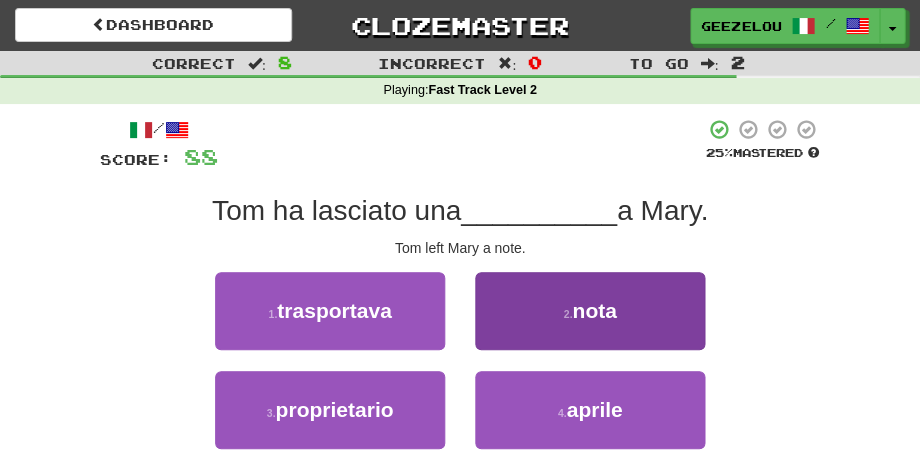 click on "nota" at bounding box center (594, 310) 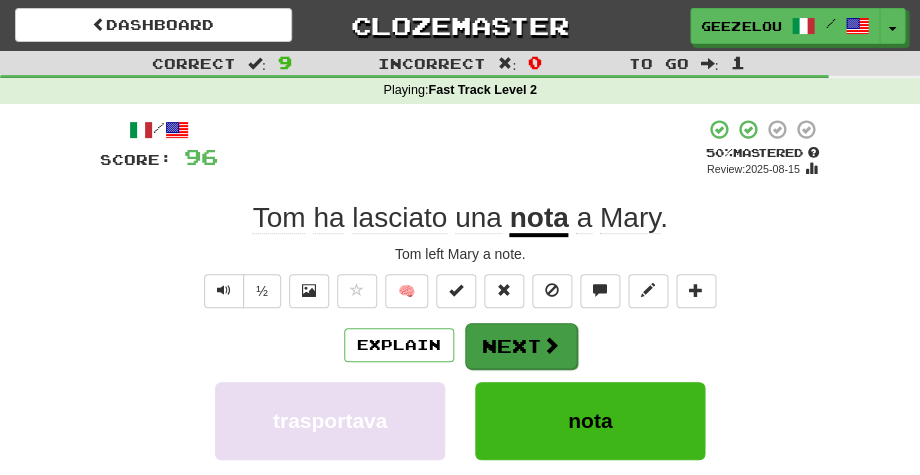 click on "Next" at bounding box center (521, 346) 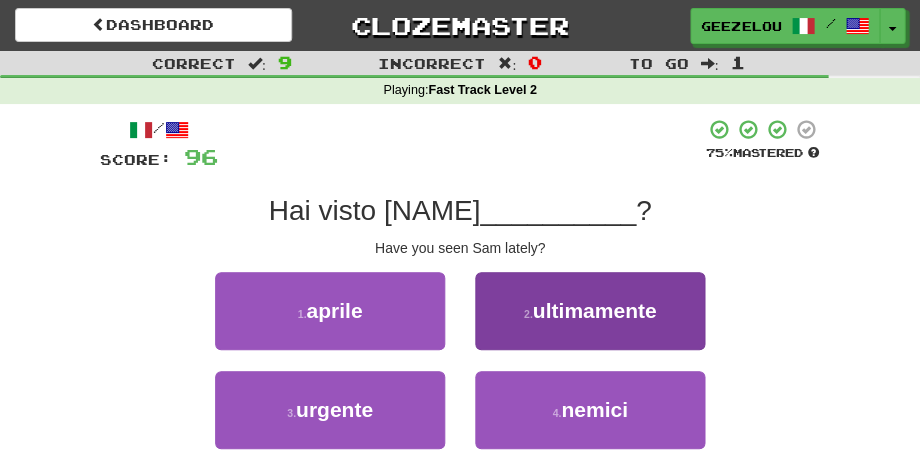 click on "ultimamente" at bounding box center [594, 310] 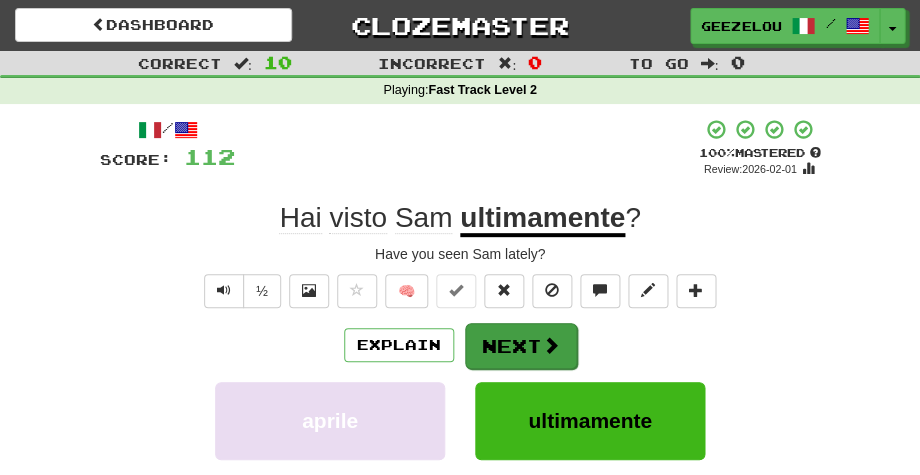 click on "Next" at bounding box center (521, 346) 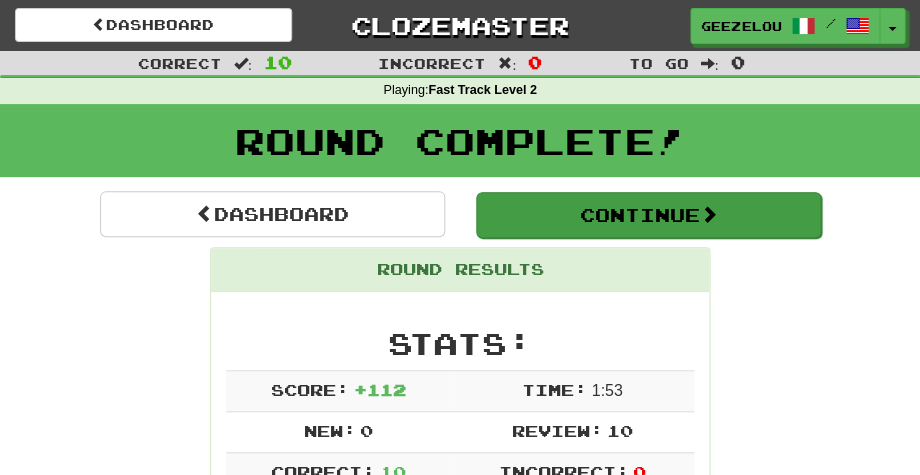 click on "Continue" at bounding box center (648, 215) 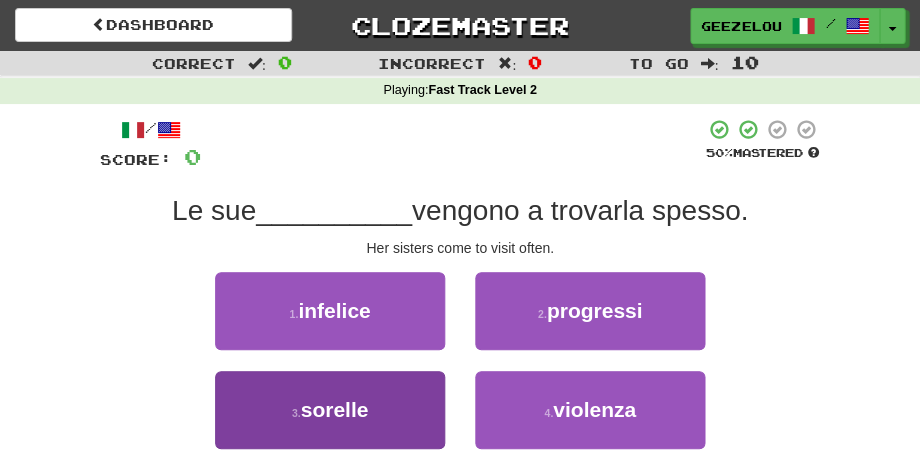 click on "sorelle" at bounding box center [335, 409] 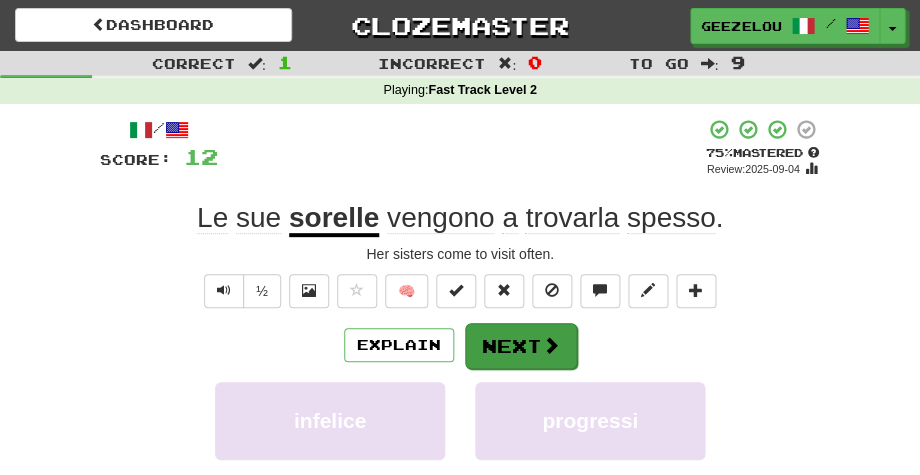 click on "Next" at bounding box center [521, 346] 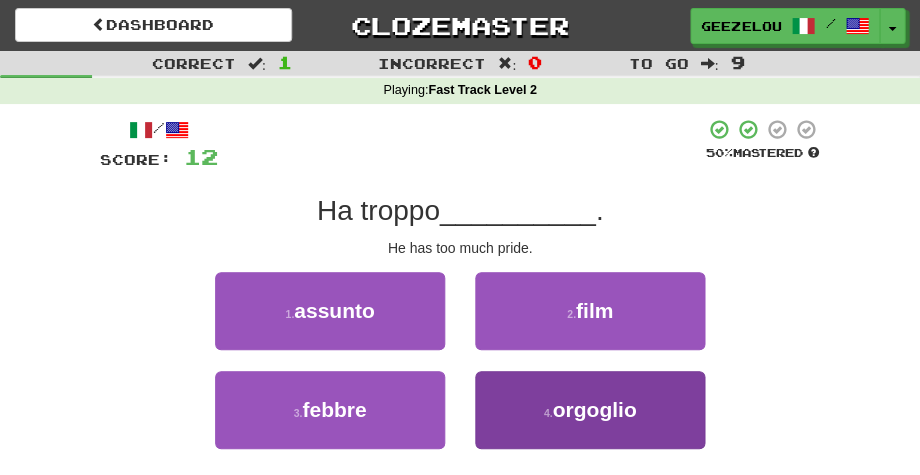 click on "orgoglio" at bounding box center (594, 409) 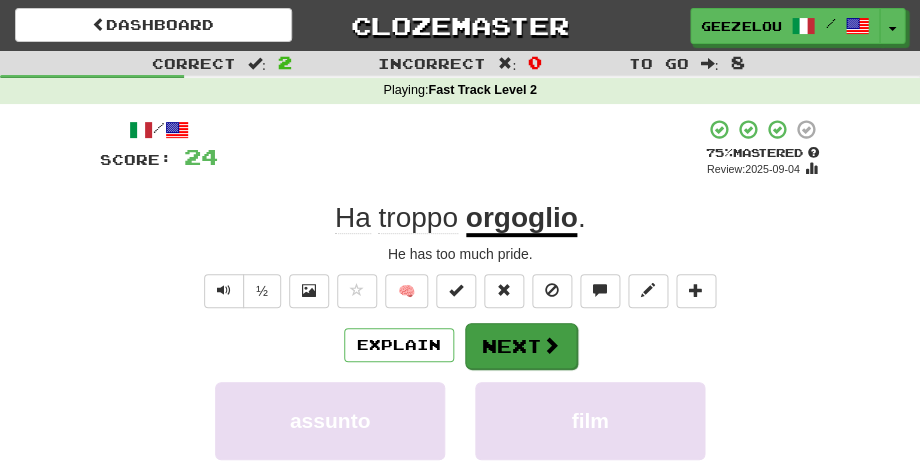 click on "Next" at bounding box center (521, 346) 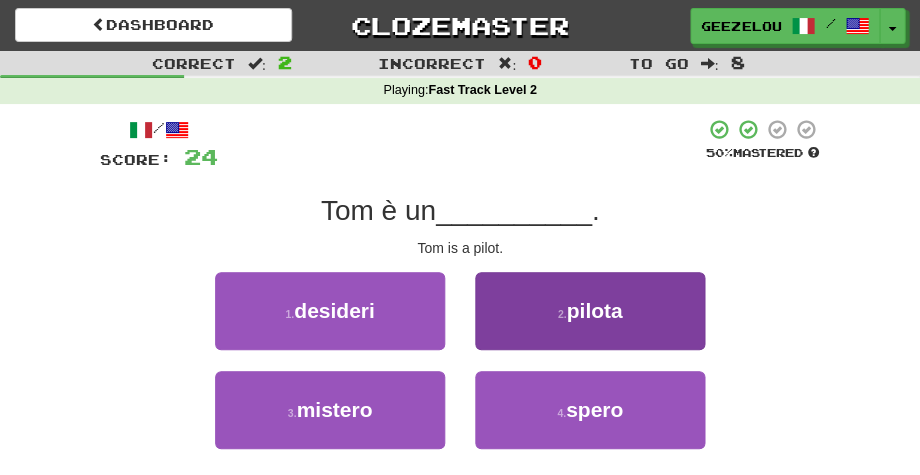 click on "2 .  pilota" at bounding box center [590, 311] 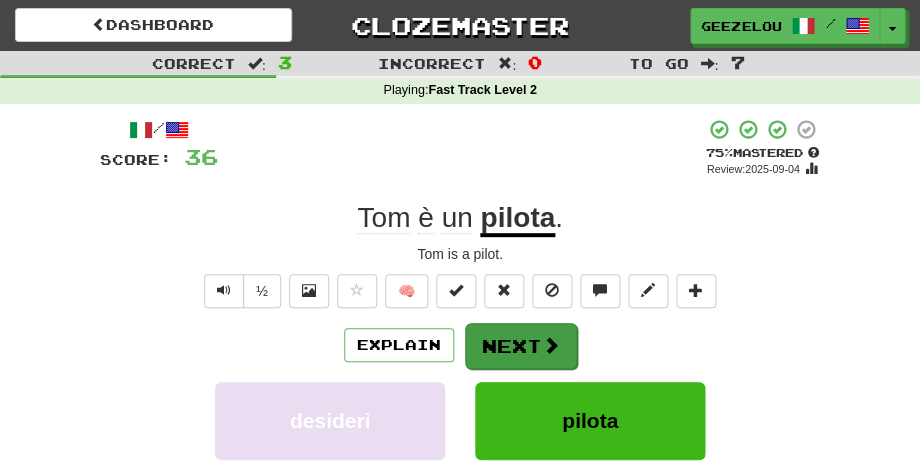 click on "Next" at bounding box center (521, 346) 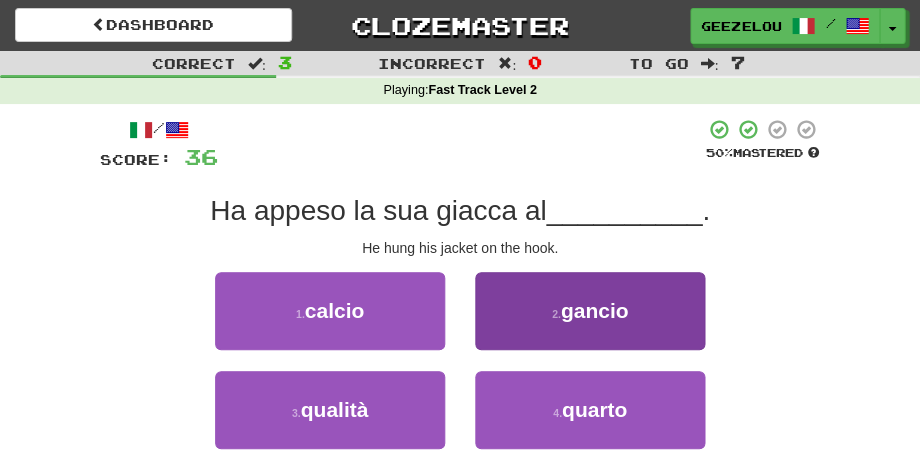 click on "2 .  gancio" at bounding box center [590, 311] 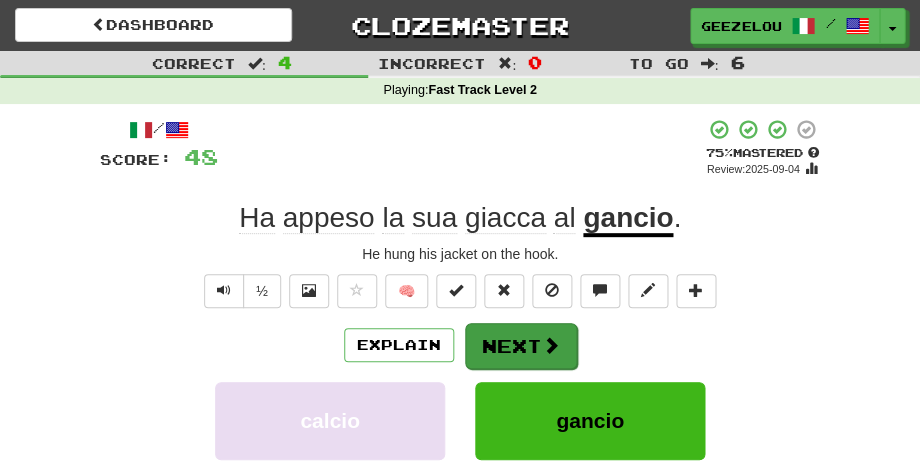 click on "Next" at bounding box center (521, 346) 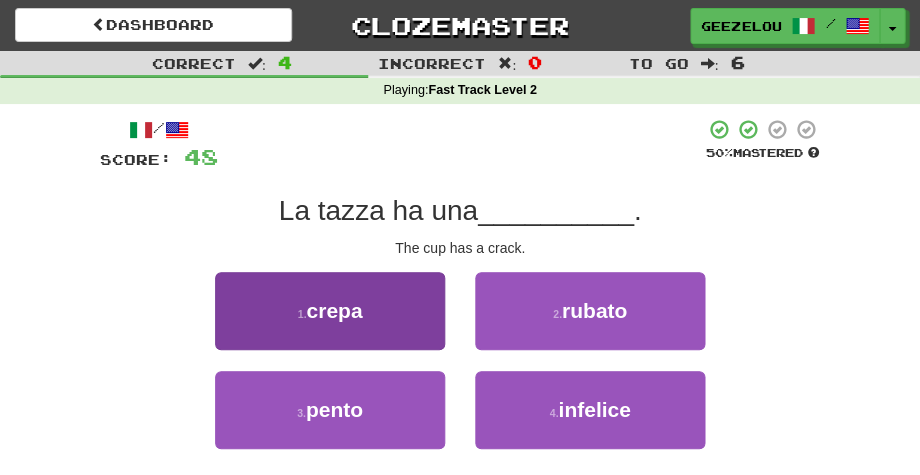 click on "1 .  crepa" at bounding box center [330, 311] 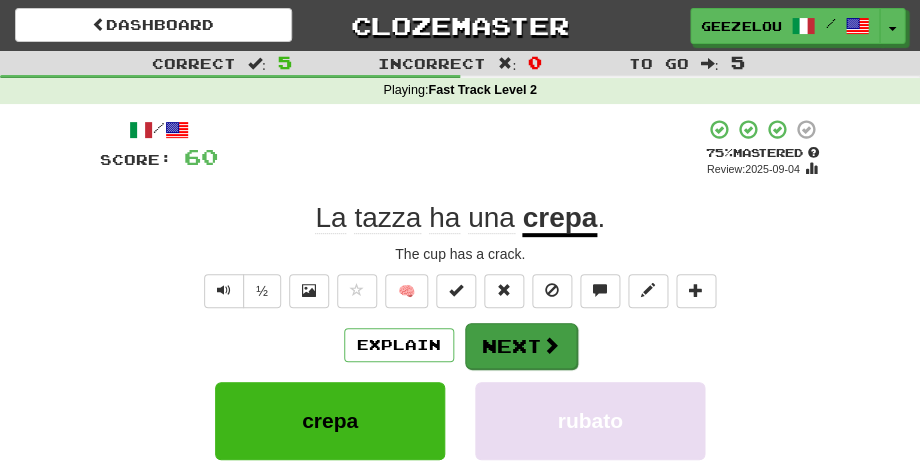 click on "Next" at bounding box center (521, 346) 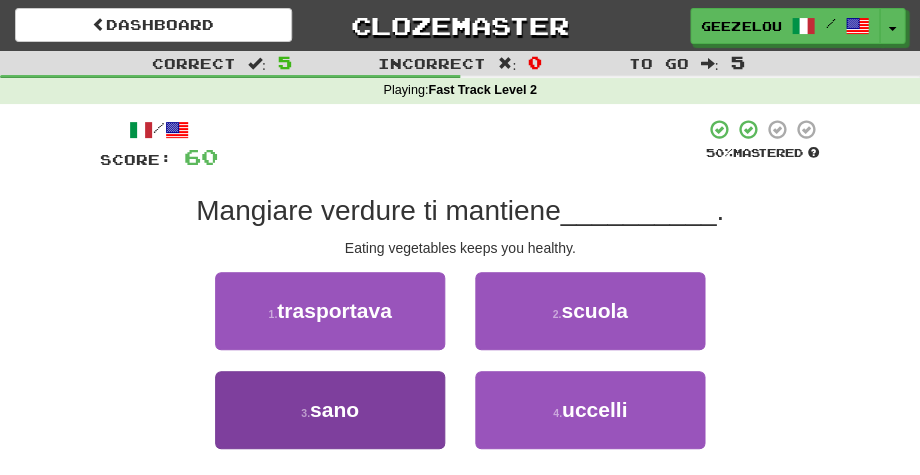 click on "3 .  sano" at bounding box center (330, 410) 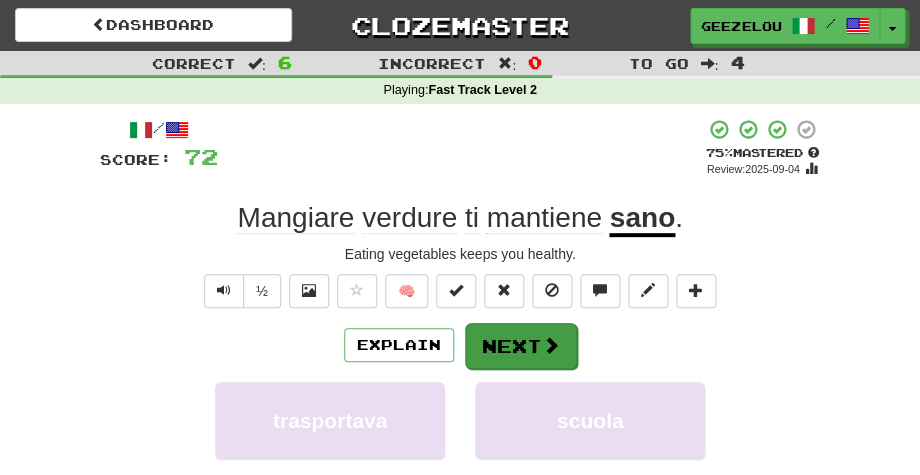 click on "Next" at bounding box center [521, 346] 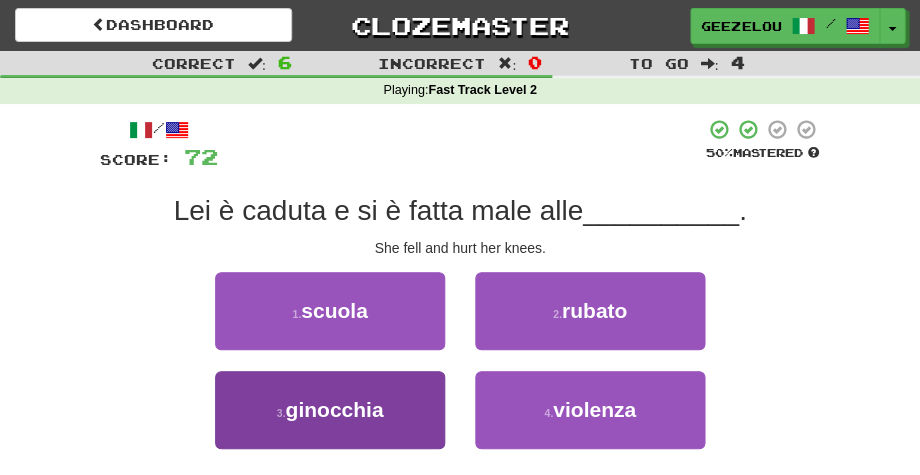 click on "3 .  ginocchia" at bounding box center (330, 410) 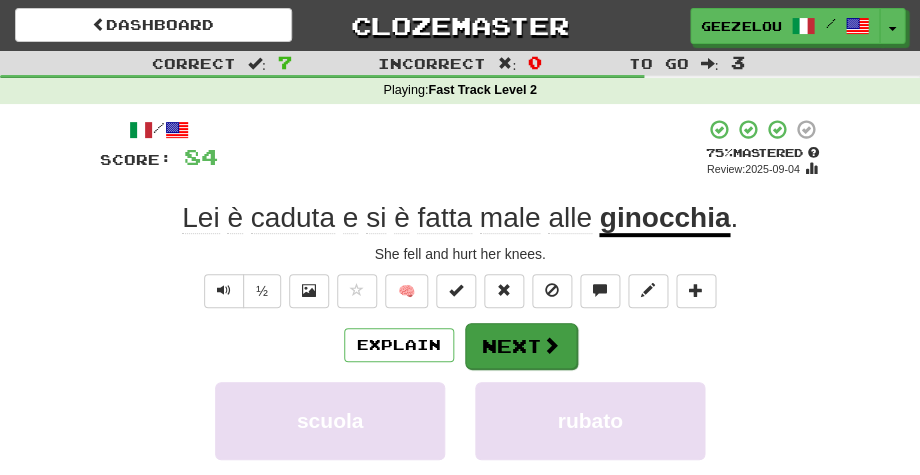 click on "Next" at bounding box center [521, 346] 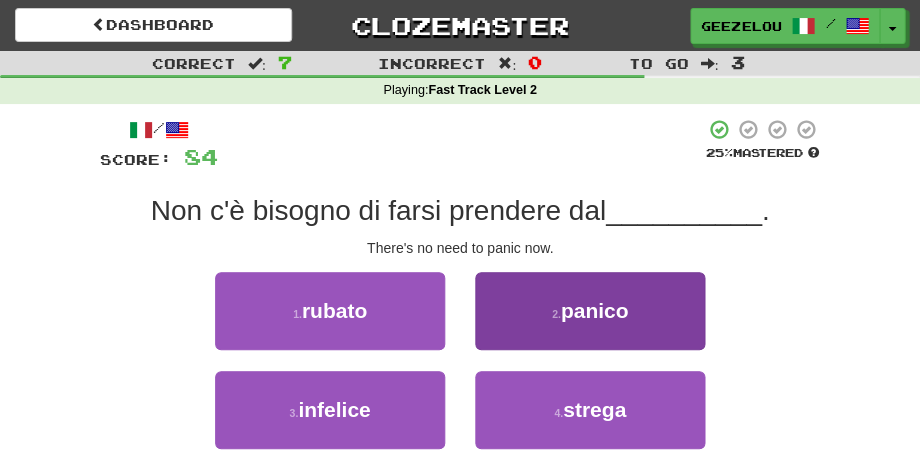 click on "2 .  panico" at bounding box center [590, 311] 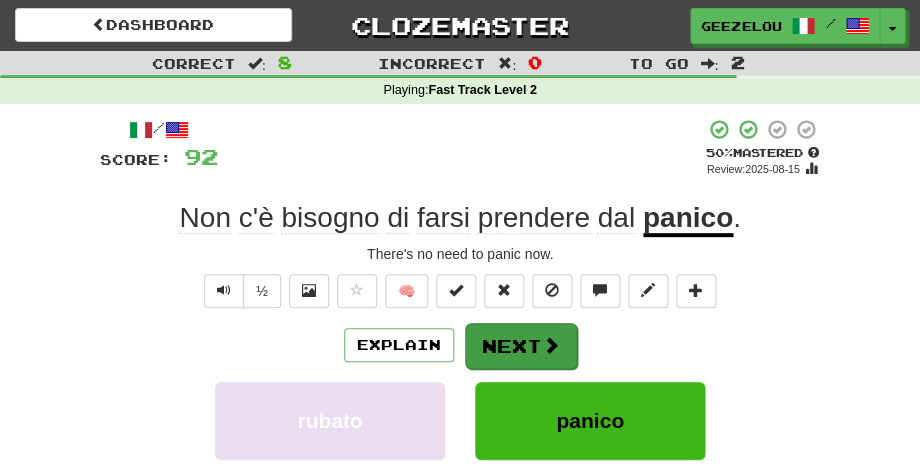 click on "Next" at bounding box center (521, 346) 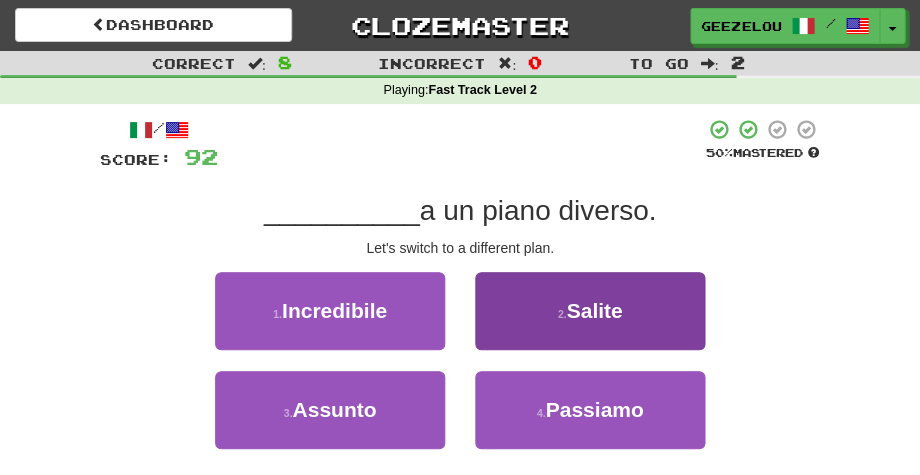 click on "Salite" at bounding box center [594, 310] 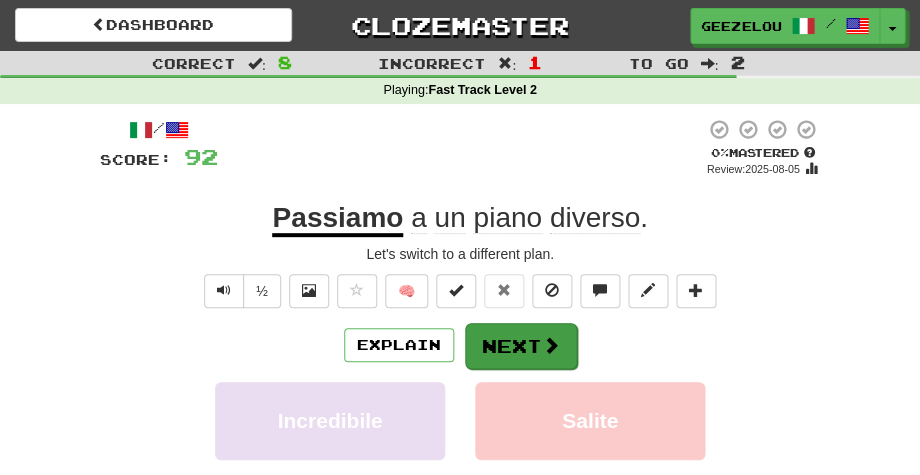 click on "Next" at bounding box center (521, 346) 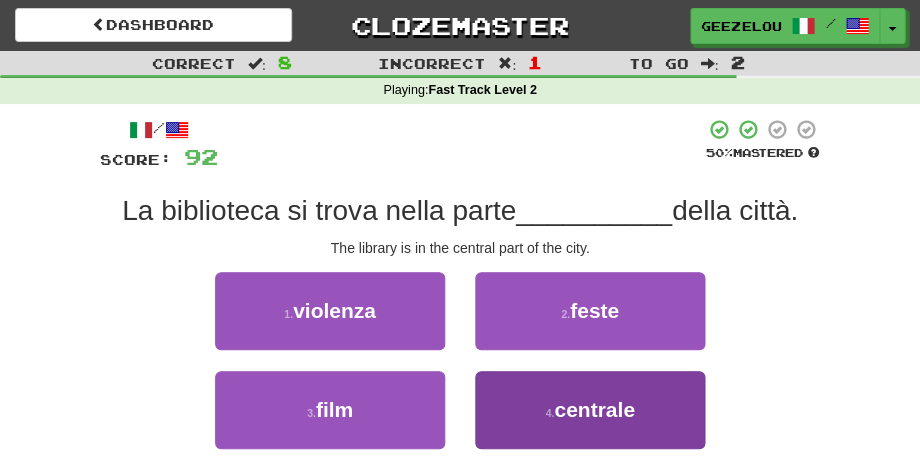 click on "centrale" at bounding box center (594, 409) 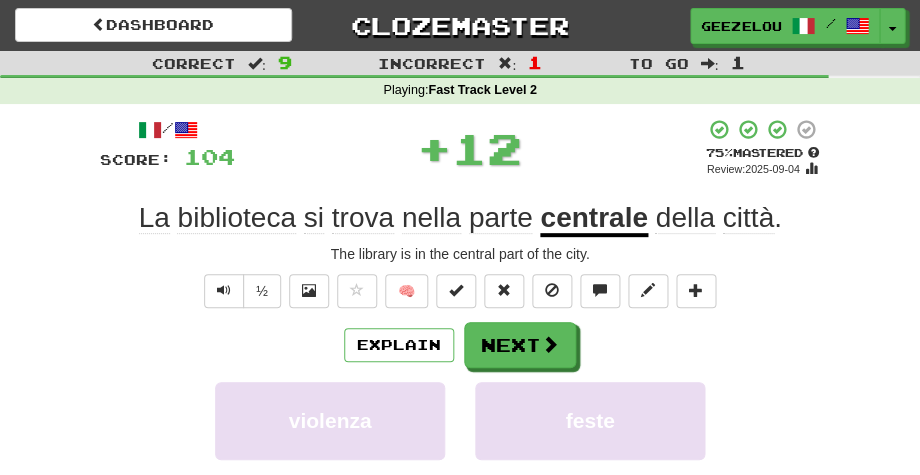 click on "Explain Next" at bounding box center (460, 345) 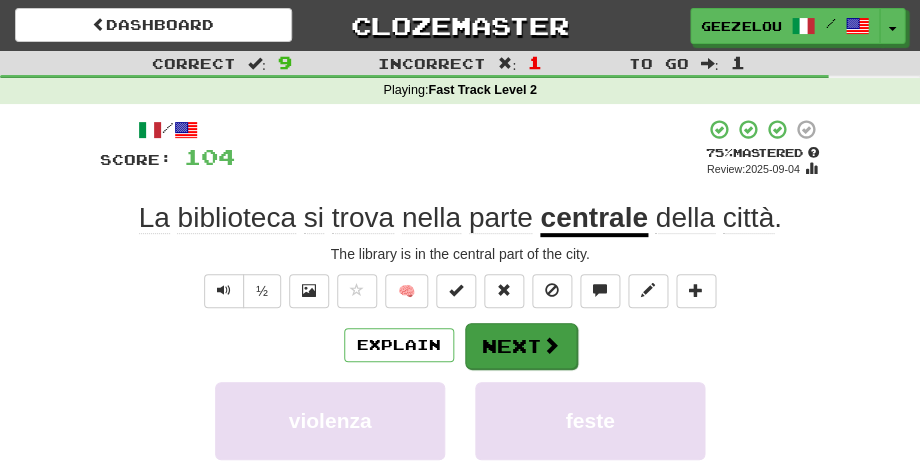 click on "Next" at bounding box center [521, 346] 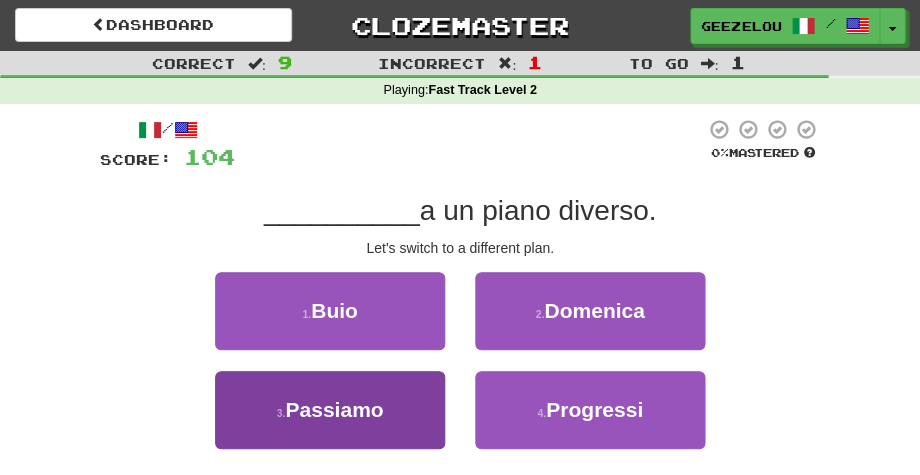 click on "Passiamo" at bounding box center (334, 409) 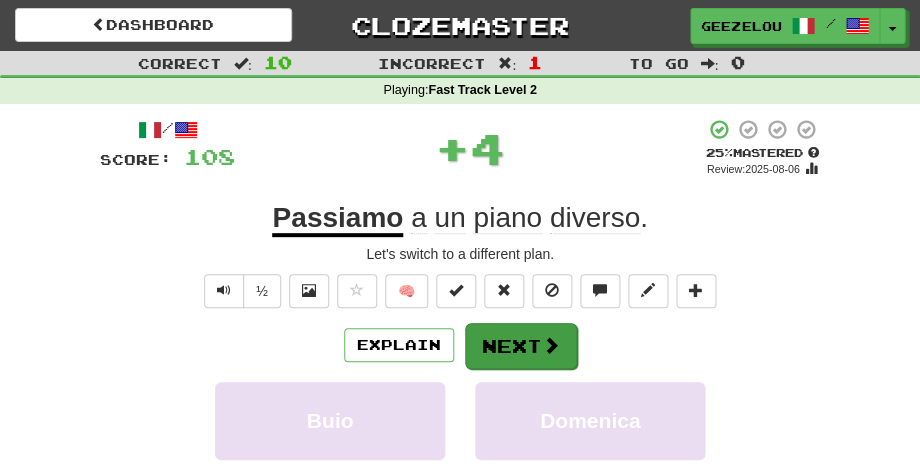 click on "Next" at bounding box center (521, 346) 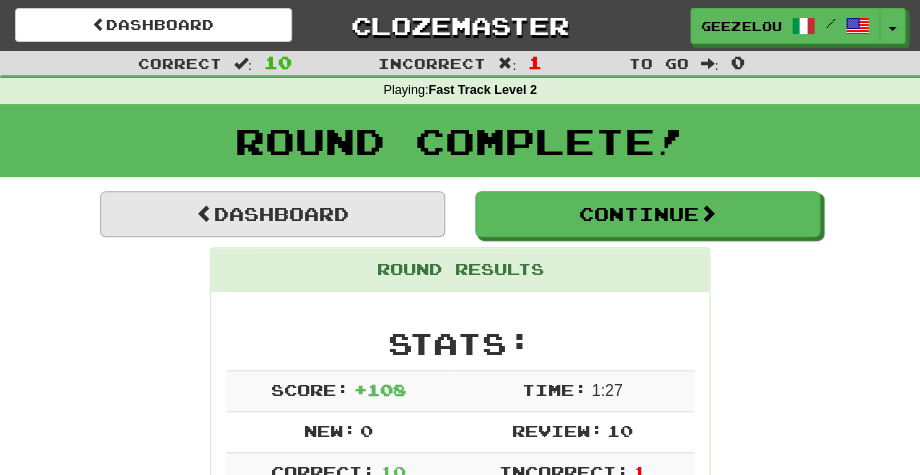 click on "Dashboard" at bounding box center (272, 214) 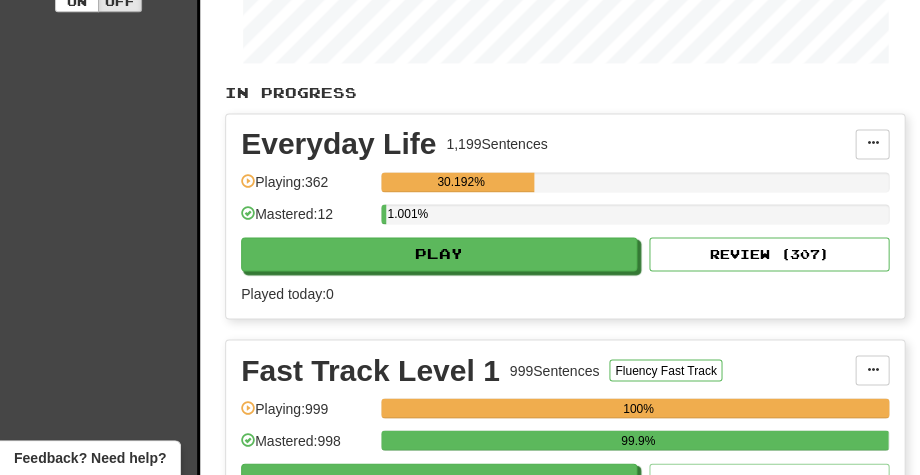 scroll, scrollTop: 426, scrollLeft: 0, axis: vertical 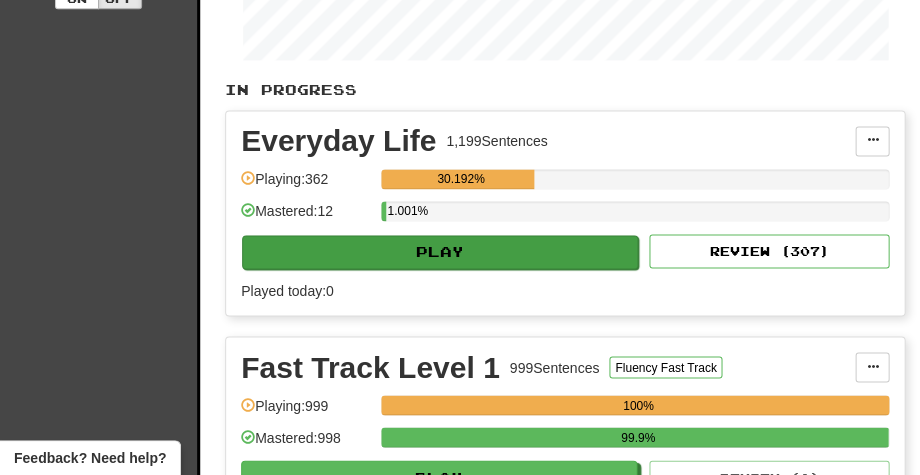 click on "Play" at bounding box center [440, 252] 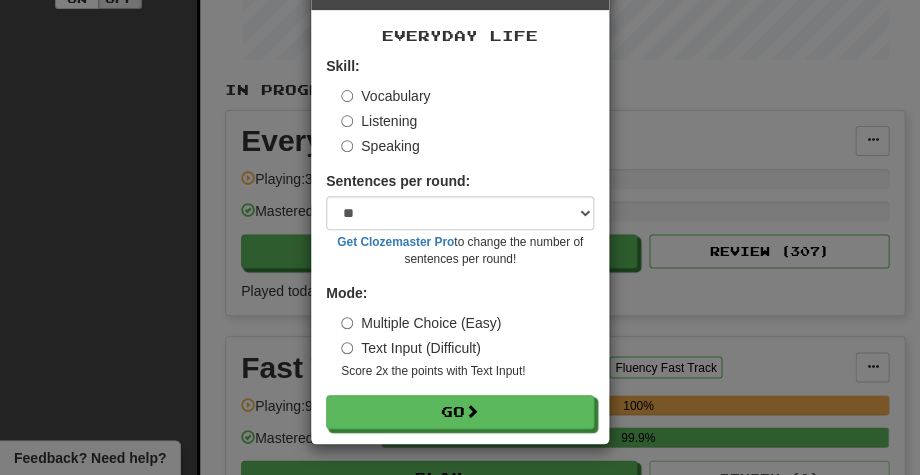 scroll, scrollTop: 73, scrollLeft: 0, axis: vertical 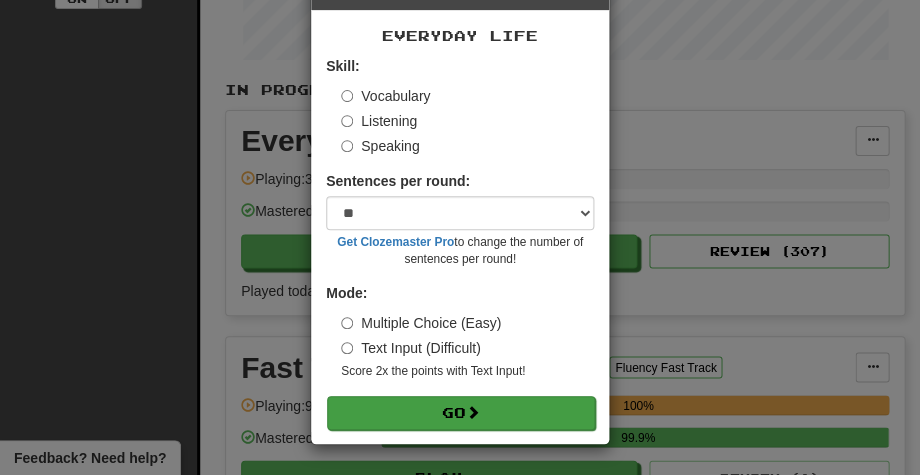 click on "Go" at bounding box center (461, 413) 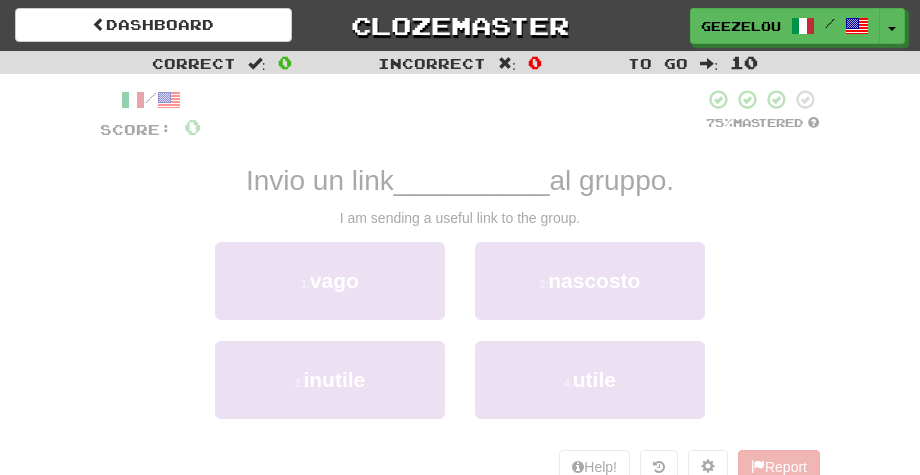 scroll, scrollTop: 0, scrollLeft: 0, axis: both 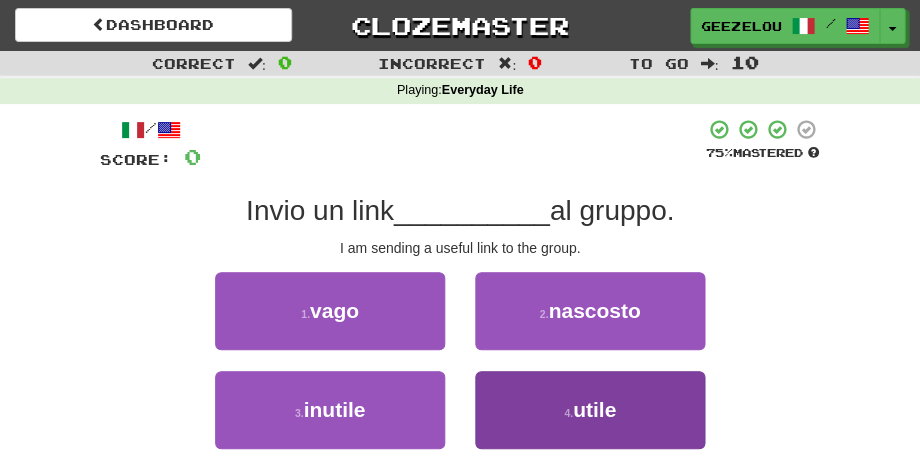 click on "4 .  utile" at bounding box center (590, 410) 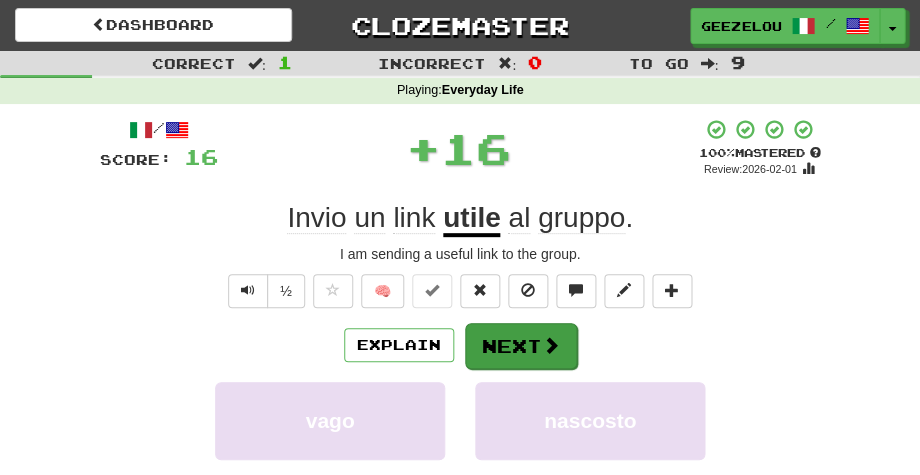 click on "Next" at bounding box center (521, 346) 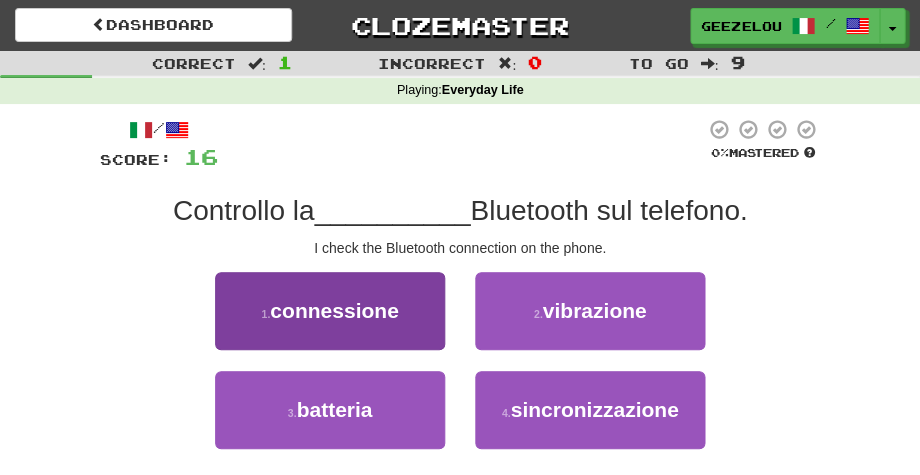 click on "connessione" at bounding box center [334, 310] 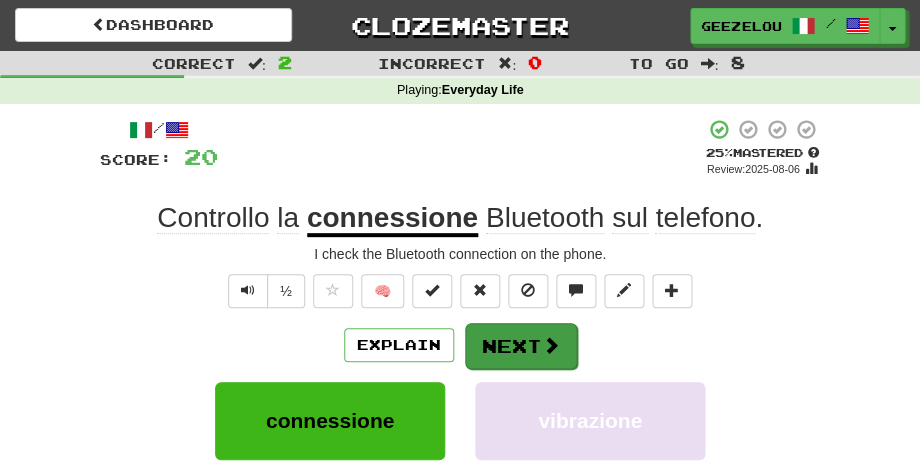click on "Next" at bounding box center [521, 346] 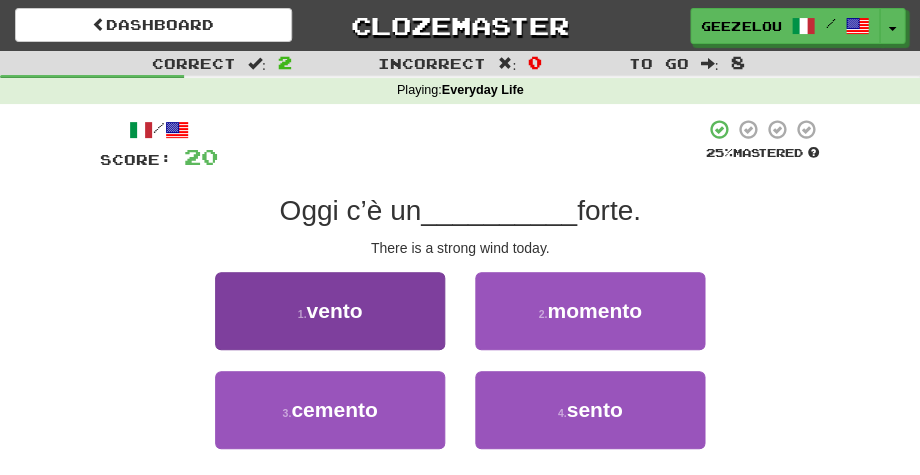 click on "1 .  vento" at bounding box center [330, 311] 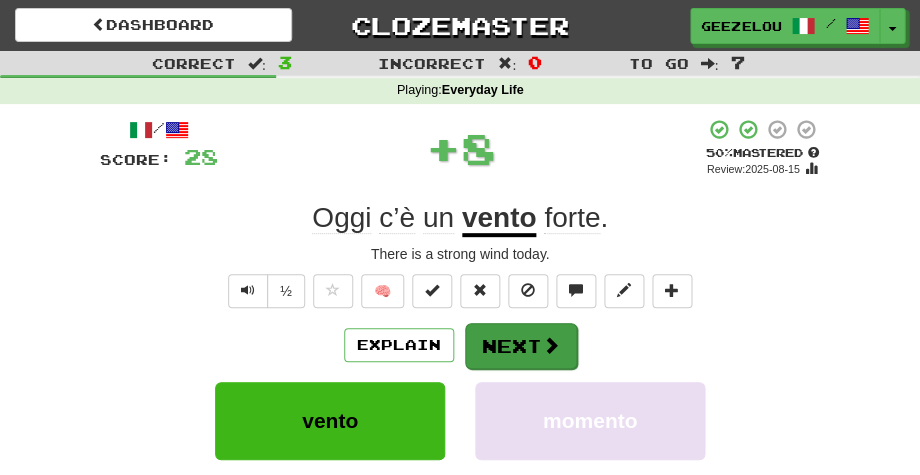 click on "Next" at bounding box center (521, 346) 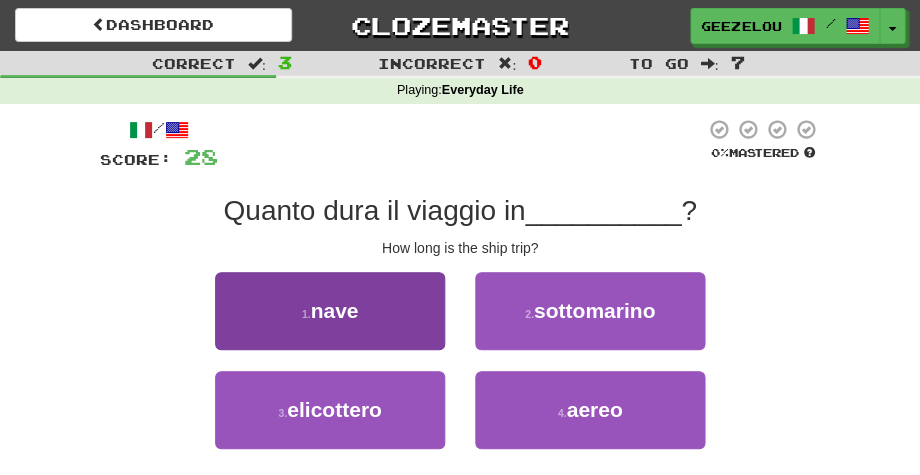 click on "1 .  nave" at bounding box center (330, 311) 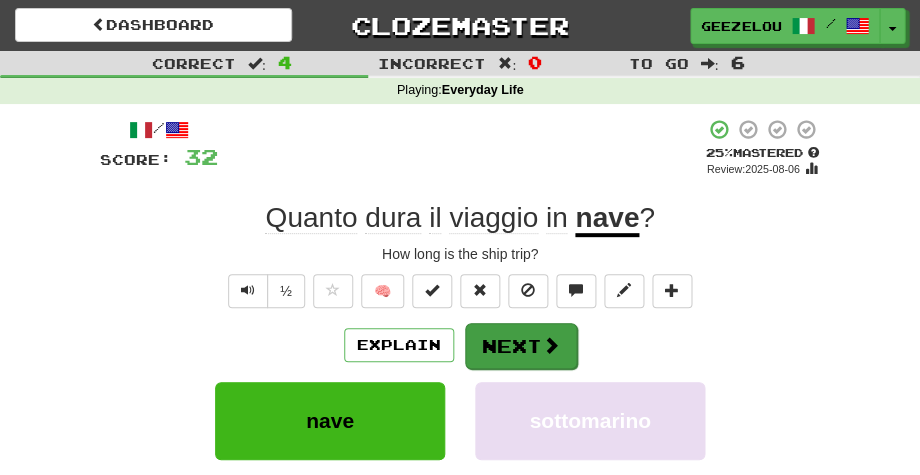 click on "Next" at bounding box center [521, 346] 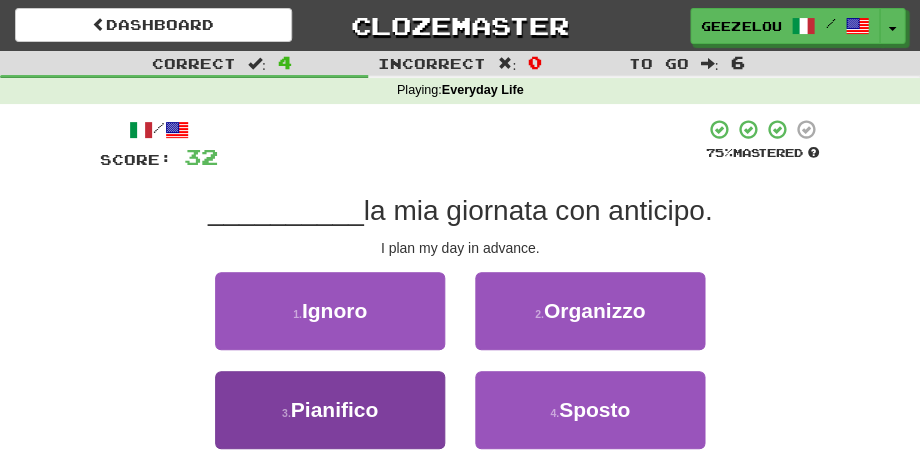 click on "3 .  Pianifico" at bounding box center (330, 410) 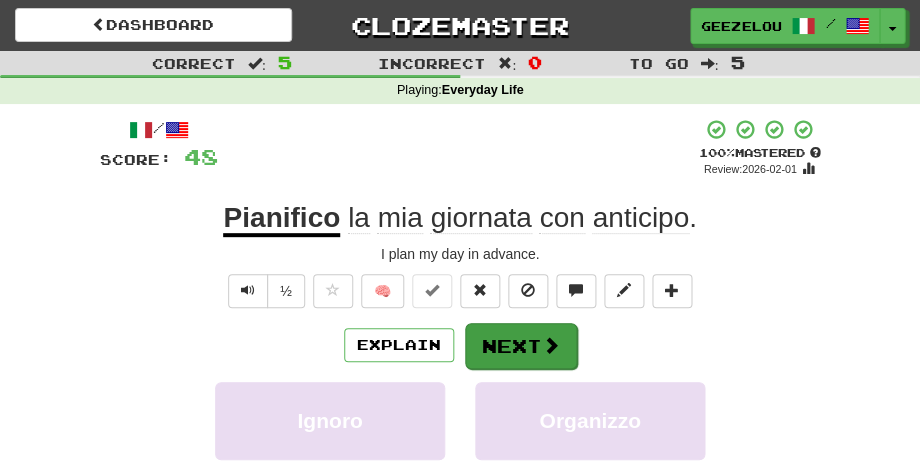 click on "Next" at bounding box center [521, 346] 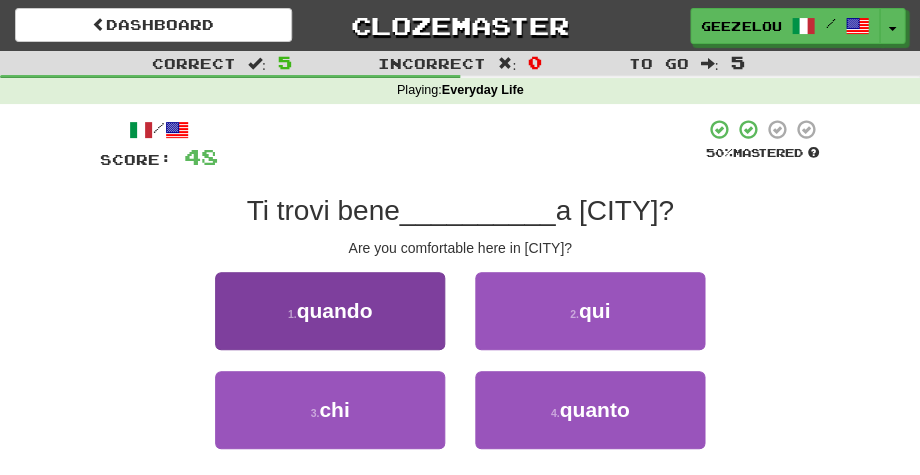 click on "quando" at bounding box center (334, 310) 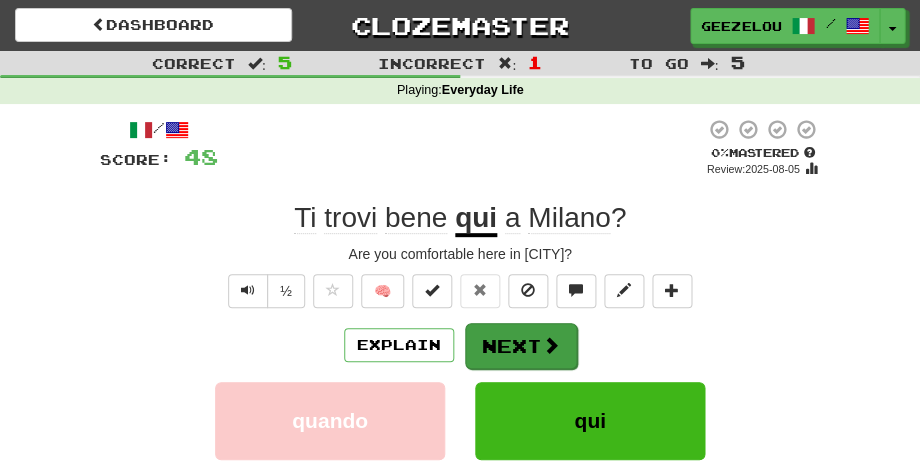 click on "Next" at bounding box center [521, 346] 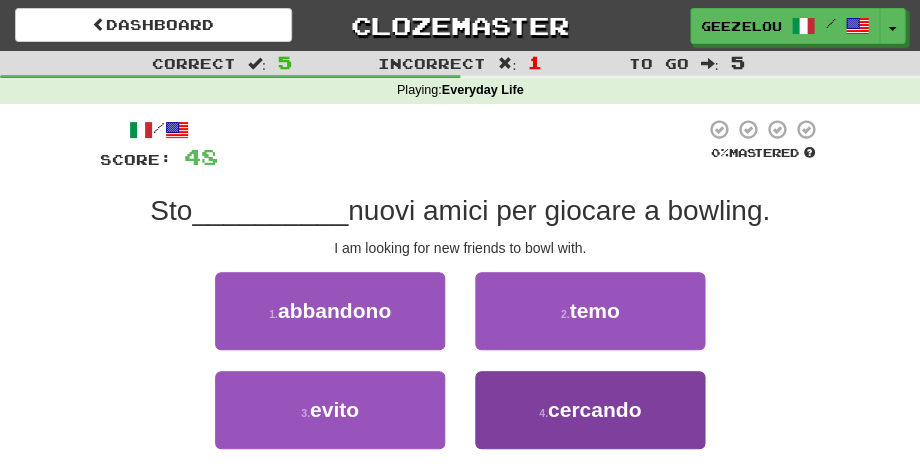 click on "4 .  cercando" at bounding box center (590, 410) 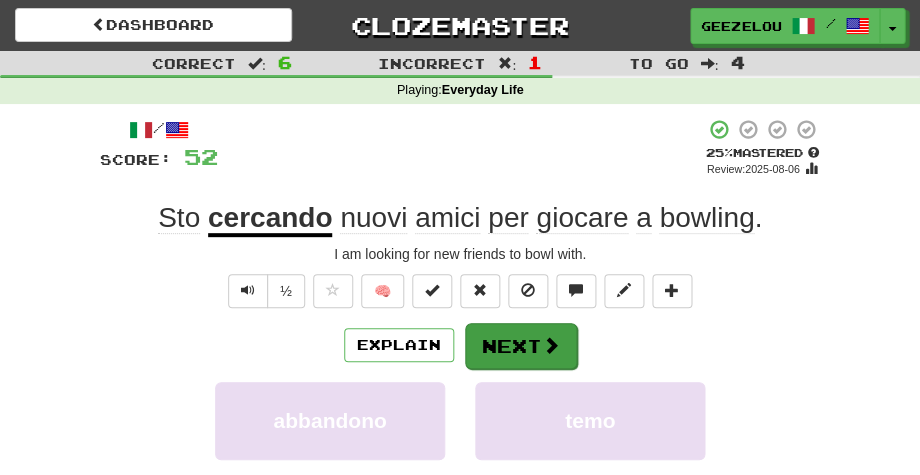 click on "Next" at bounding box center [521, 346] 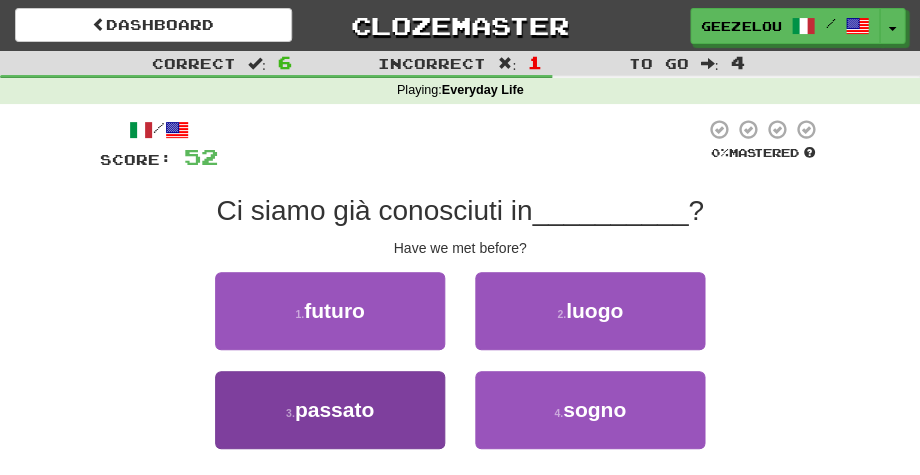 click on "3 .  passato" at bounding box center (330, 410) 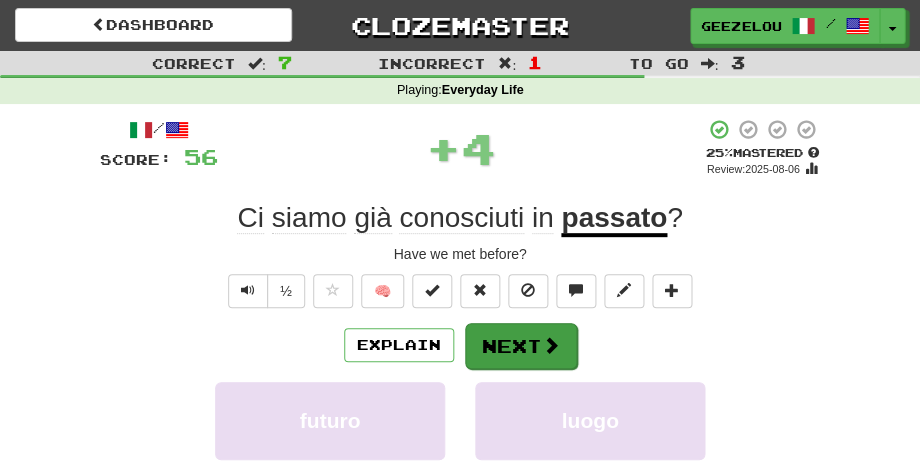 click on "Next" at bounding box center (521, 346) 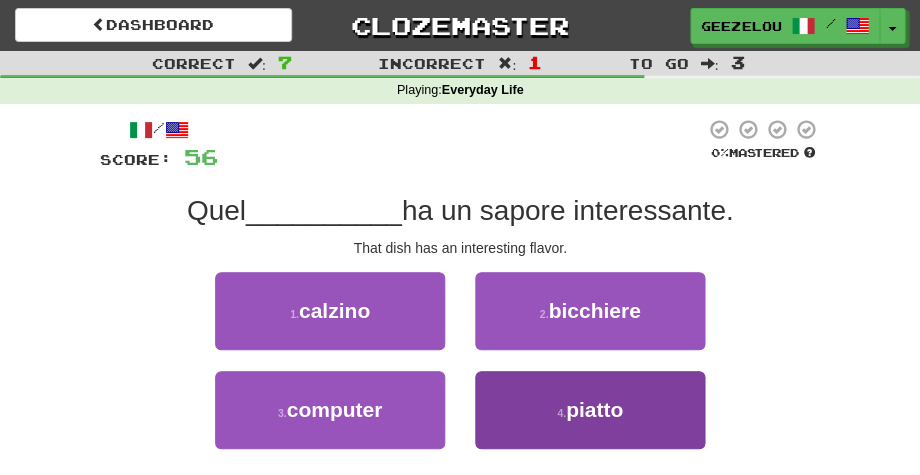click on "piatto" at bounding box center [594, 409] 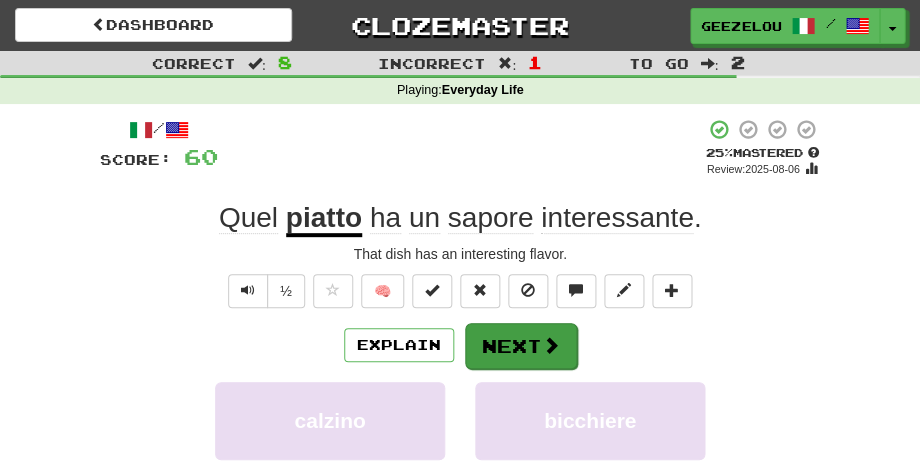 click on "Next" at bounding box center [521, 346] 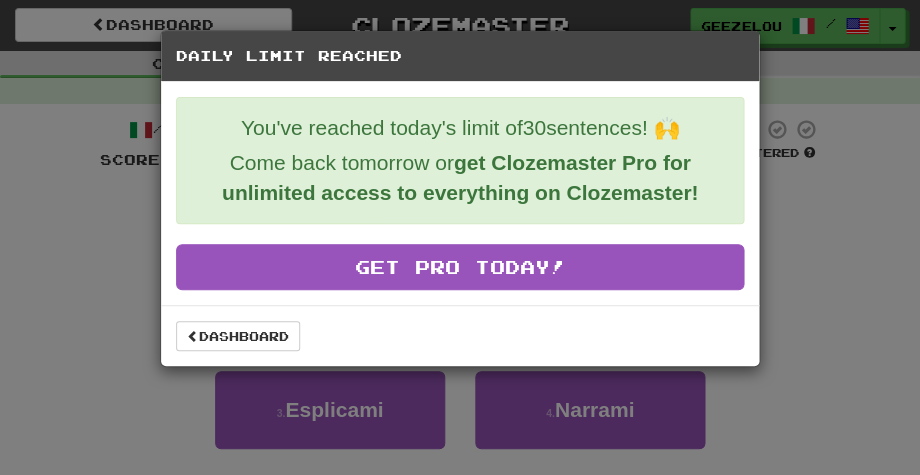 click on "Daily Limit Reached You've reached today's limit of  30  sentences! 🙌  Come back tomorrow or  get Clozemaster Pro for unlimited access to everything on Clozemaster! Get Pro Today! Dashboard" at bounding box center (460, 237) 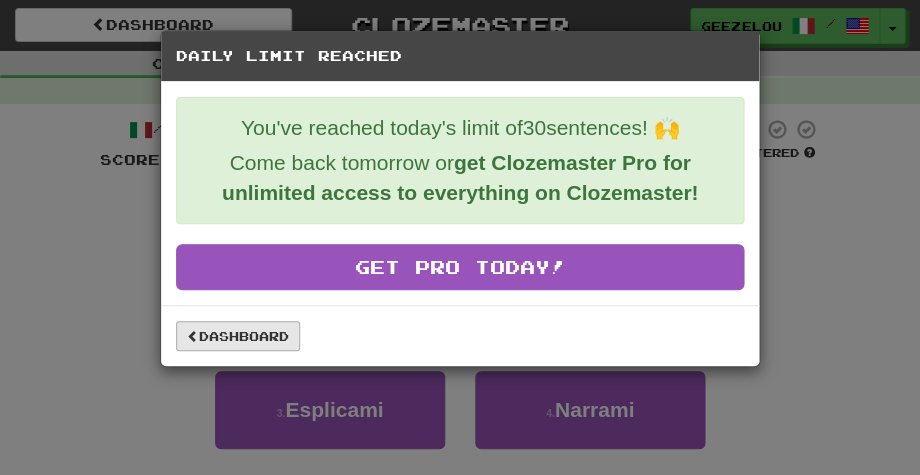 click on "Dashboard" at bounding box center (238, 336) 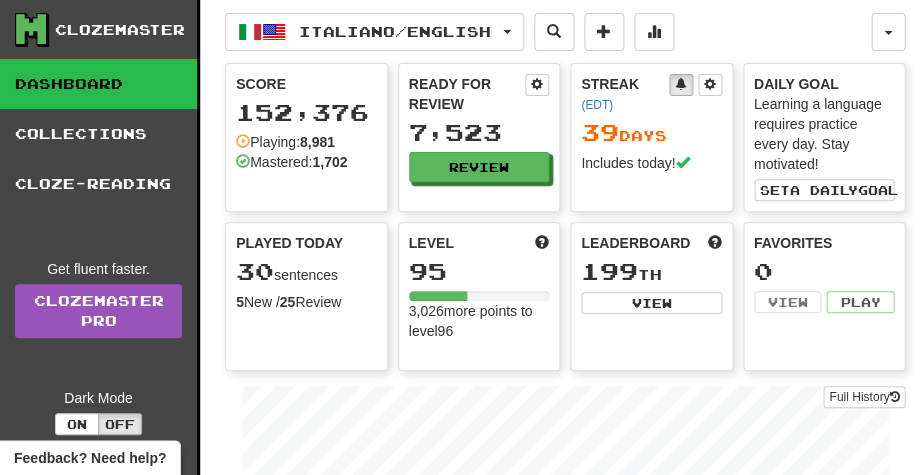 scroll, scrollTop: 0, scrollLeft: 0, axis: both 